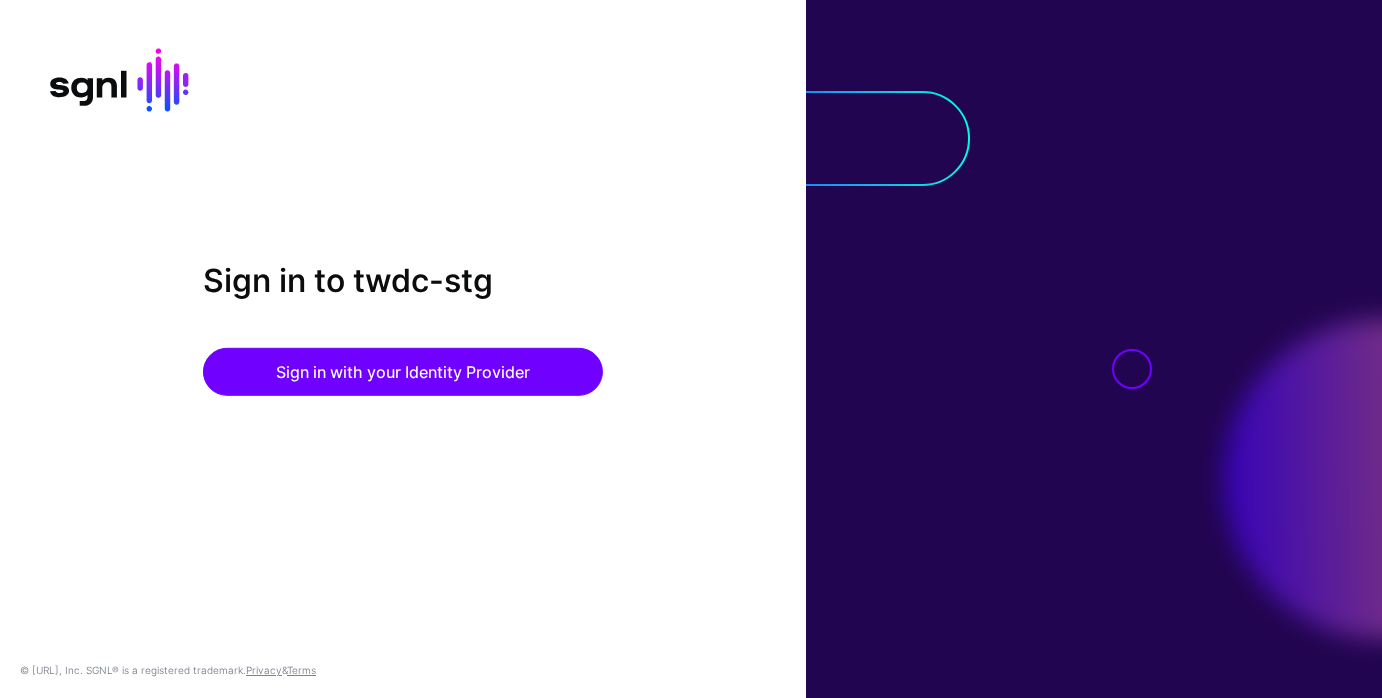scroll, scrollTop: 0, scrollLeft: 0, axis: both 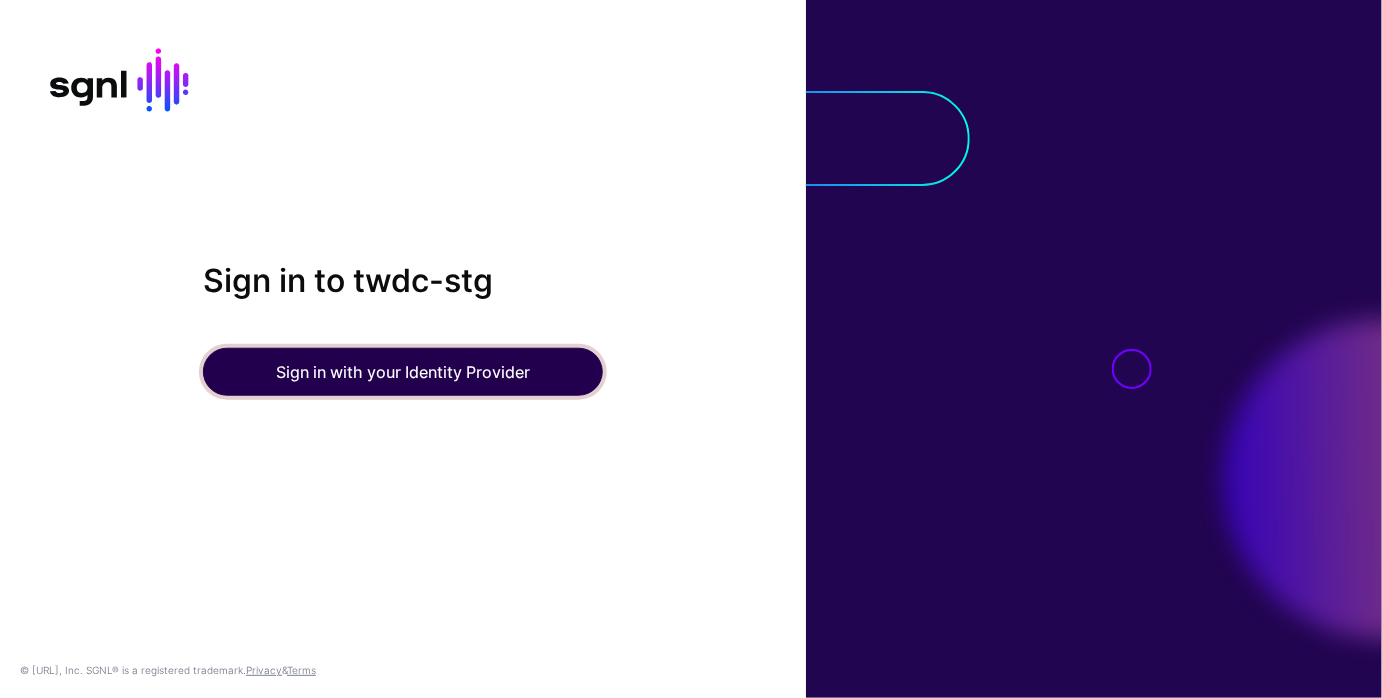 click on "Sign in with your Identity Provider" 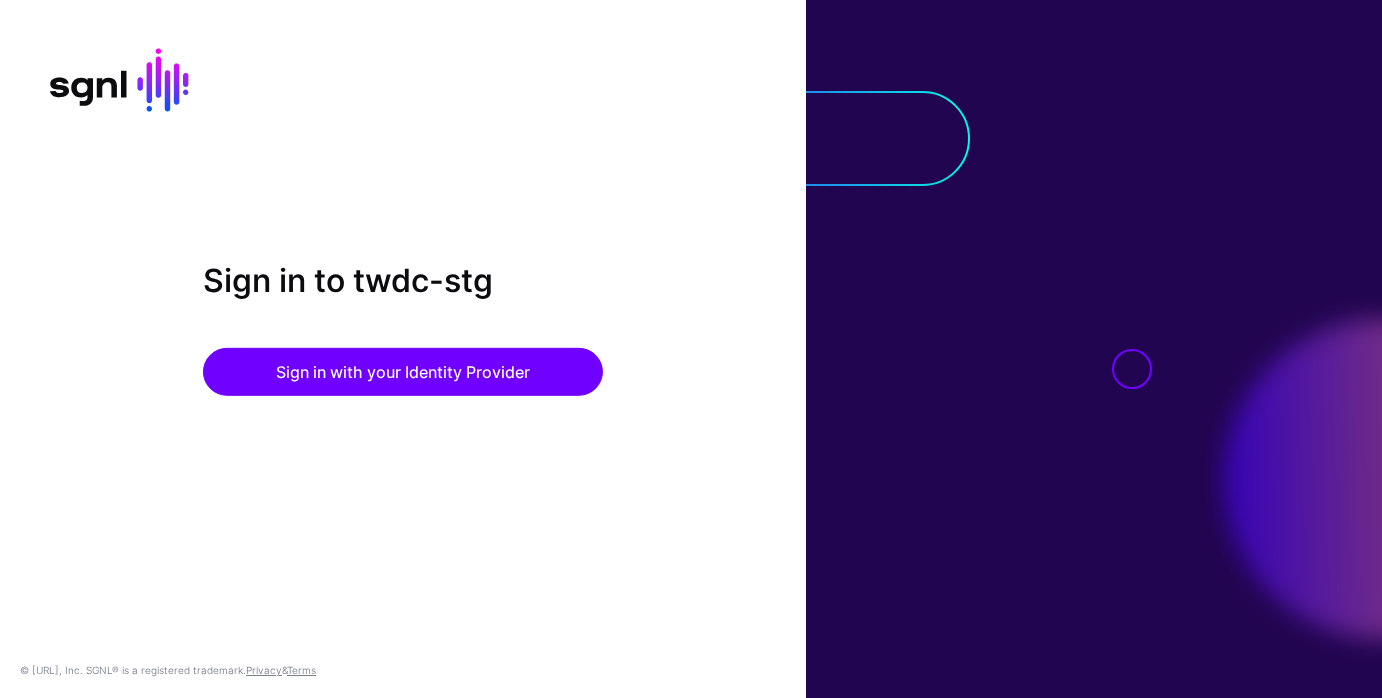 scroll, scrollTop: 0, scrollLeft: 0, axis: both 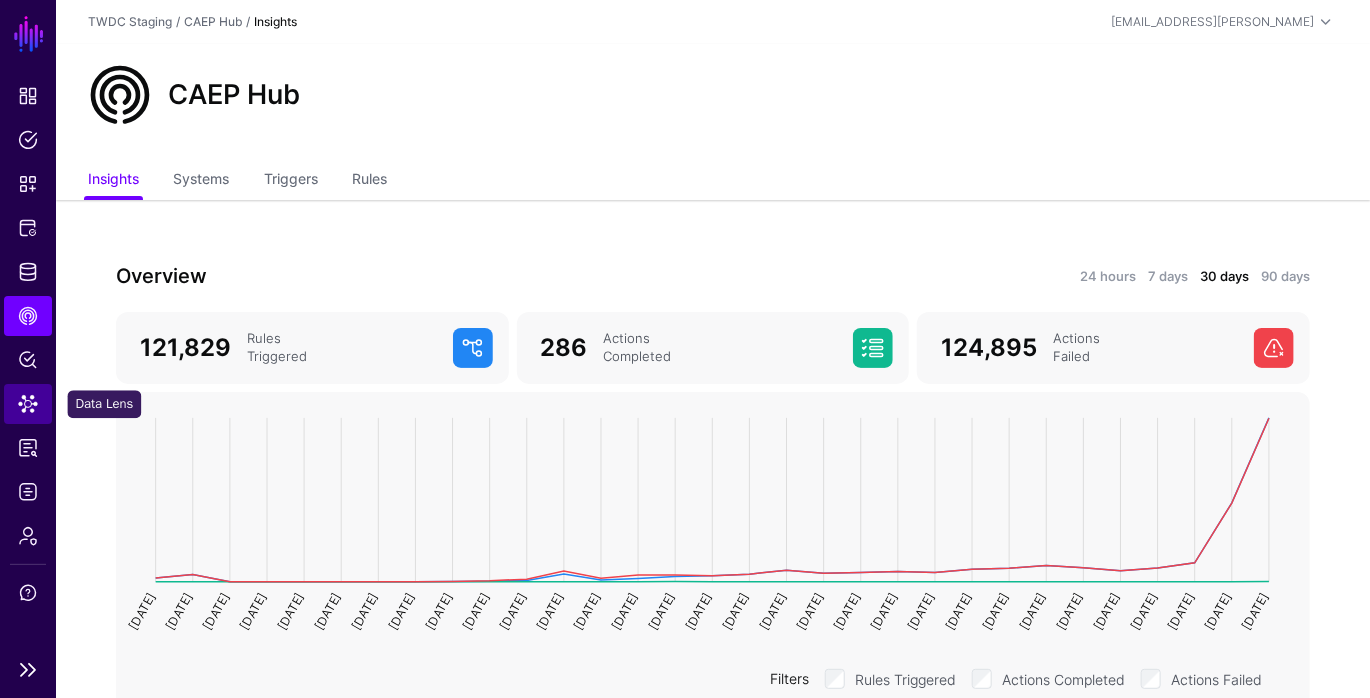 click on "Data Lens" 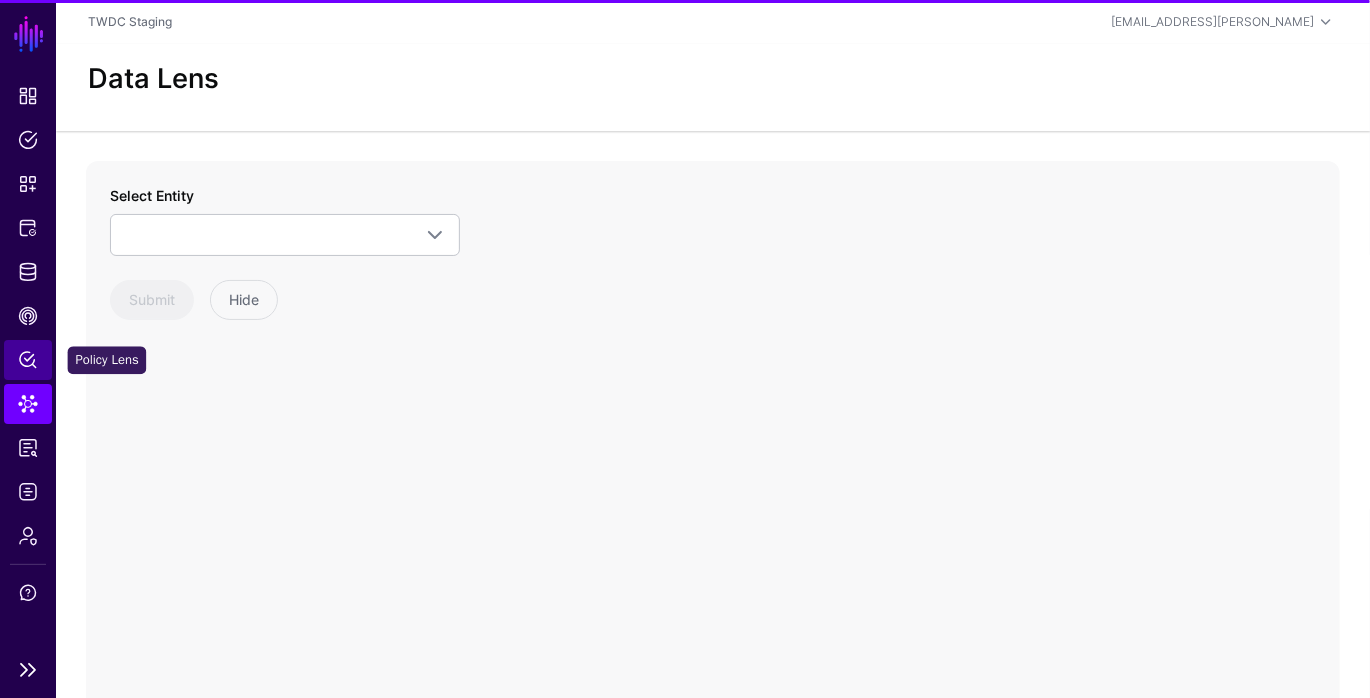 click on "Policy Lens" 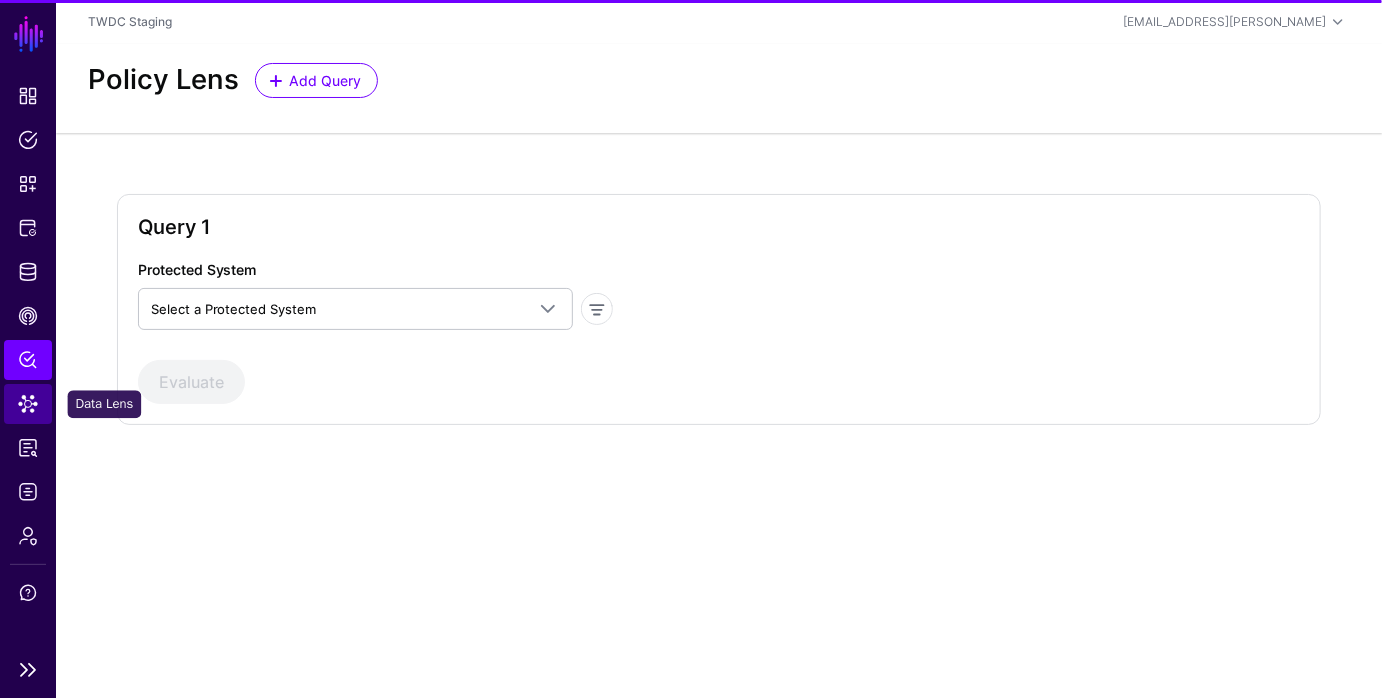 click on "Data Lens" 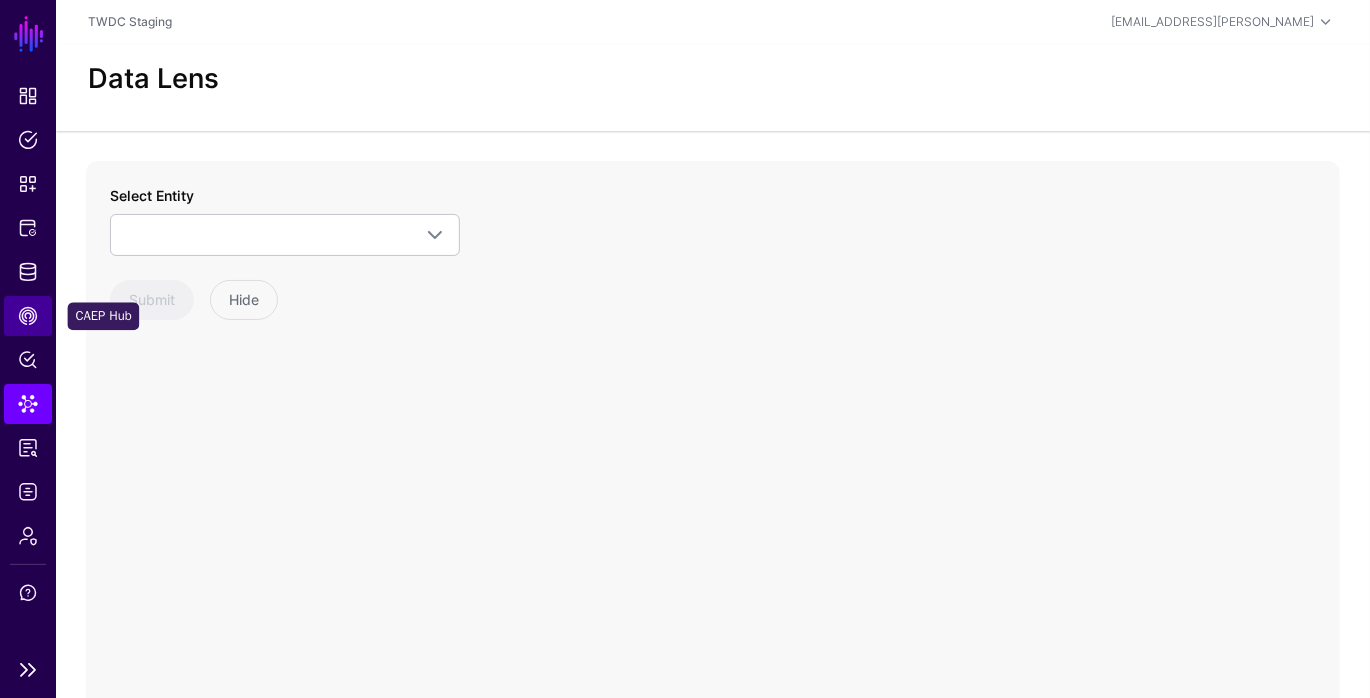 click on "CAEP Hub" 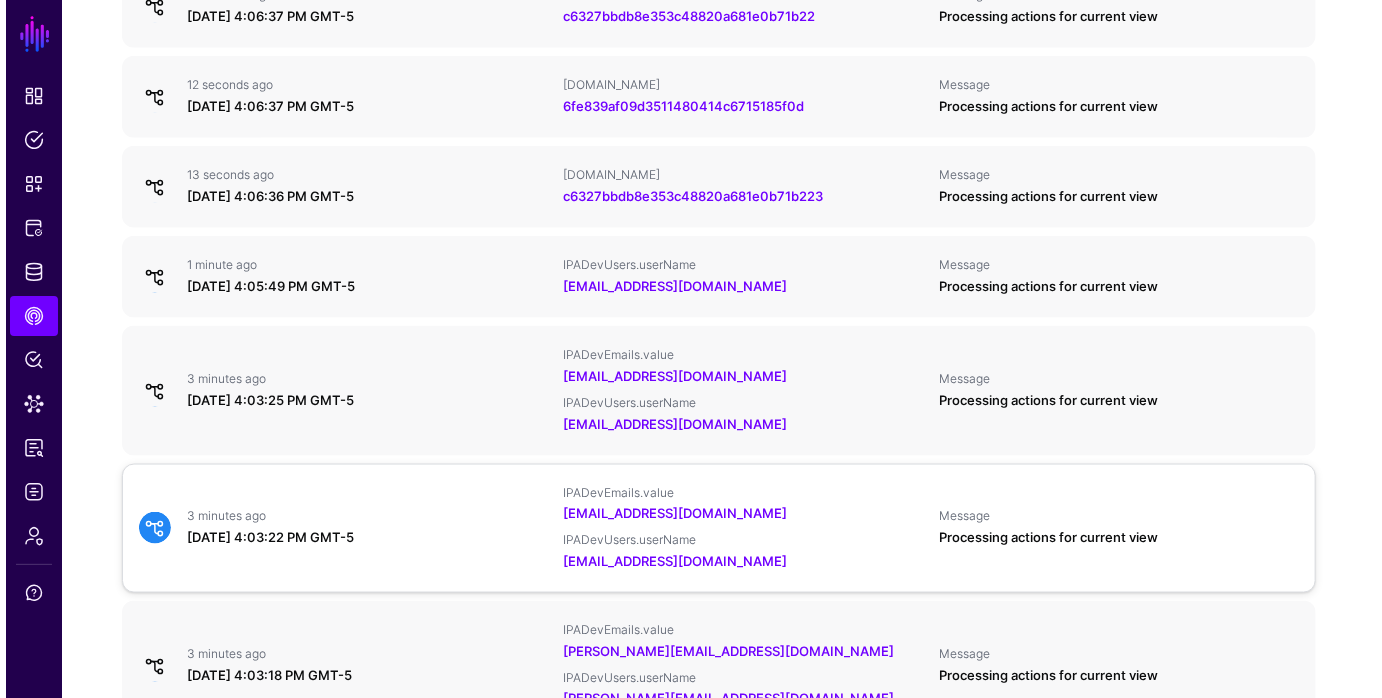 scroll, scrollTop: 684, scrollLeft: 0, axis: vertical 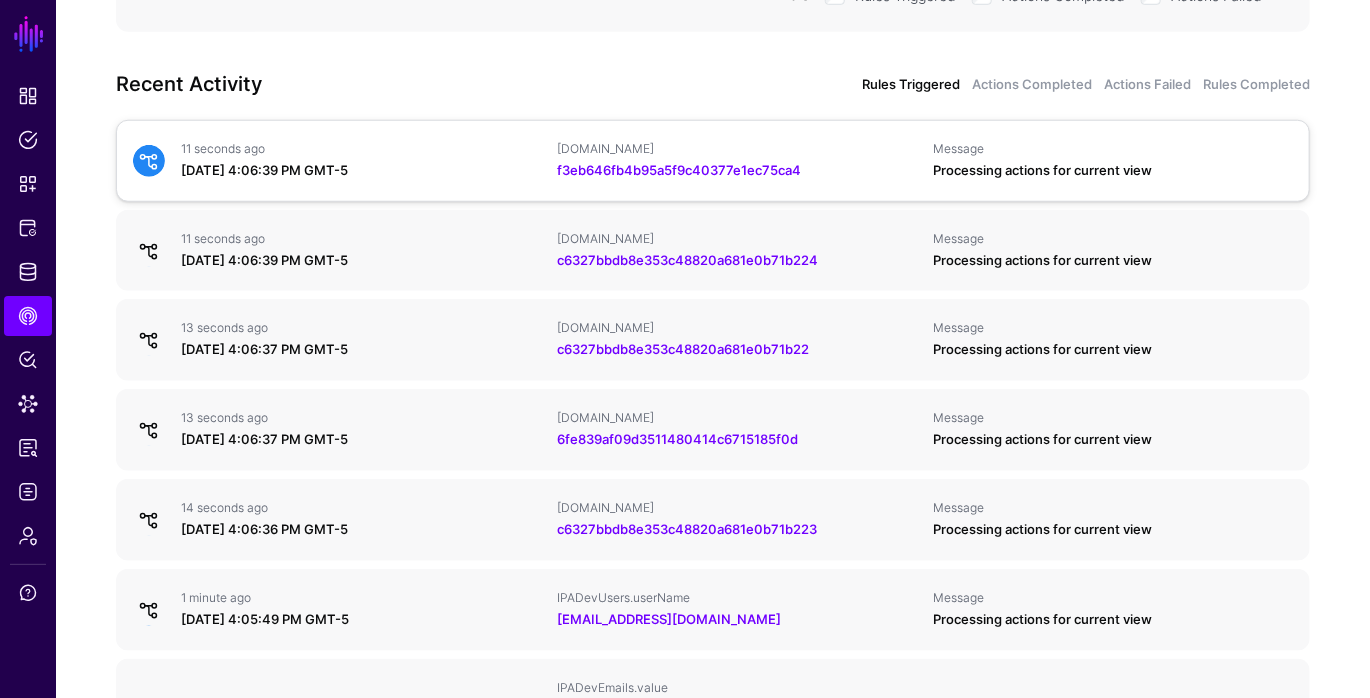 click on "IPAUsers.id" at bounding box center (737, 149) 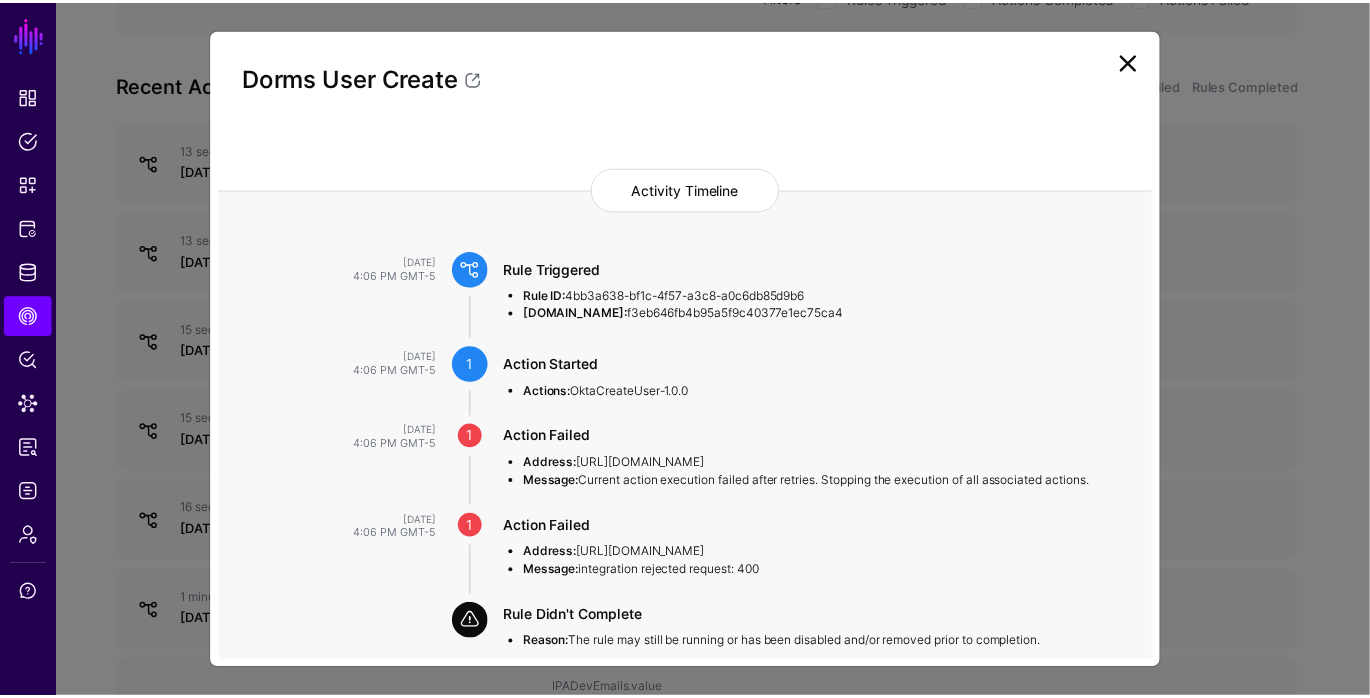 scroll, scrollTop: 135, scrollLeft: 0, axis: vertical 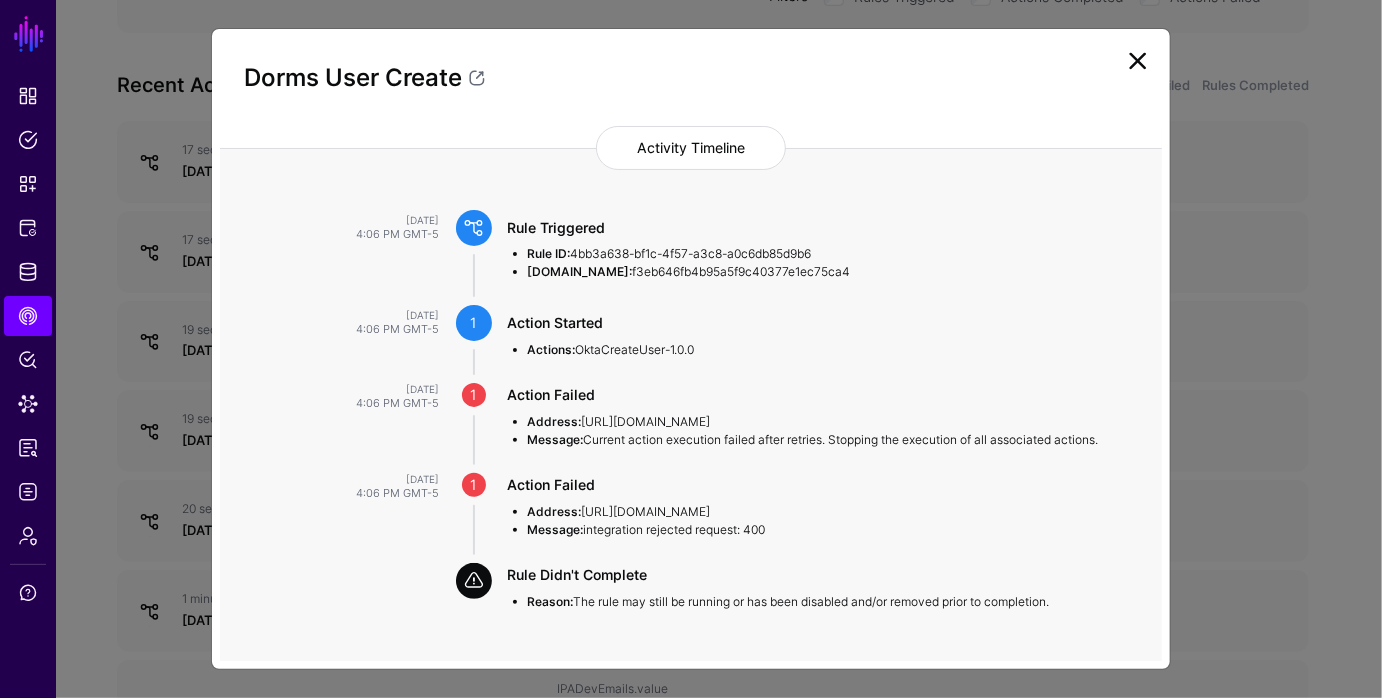 click 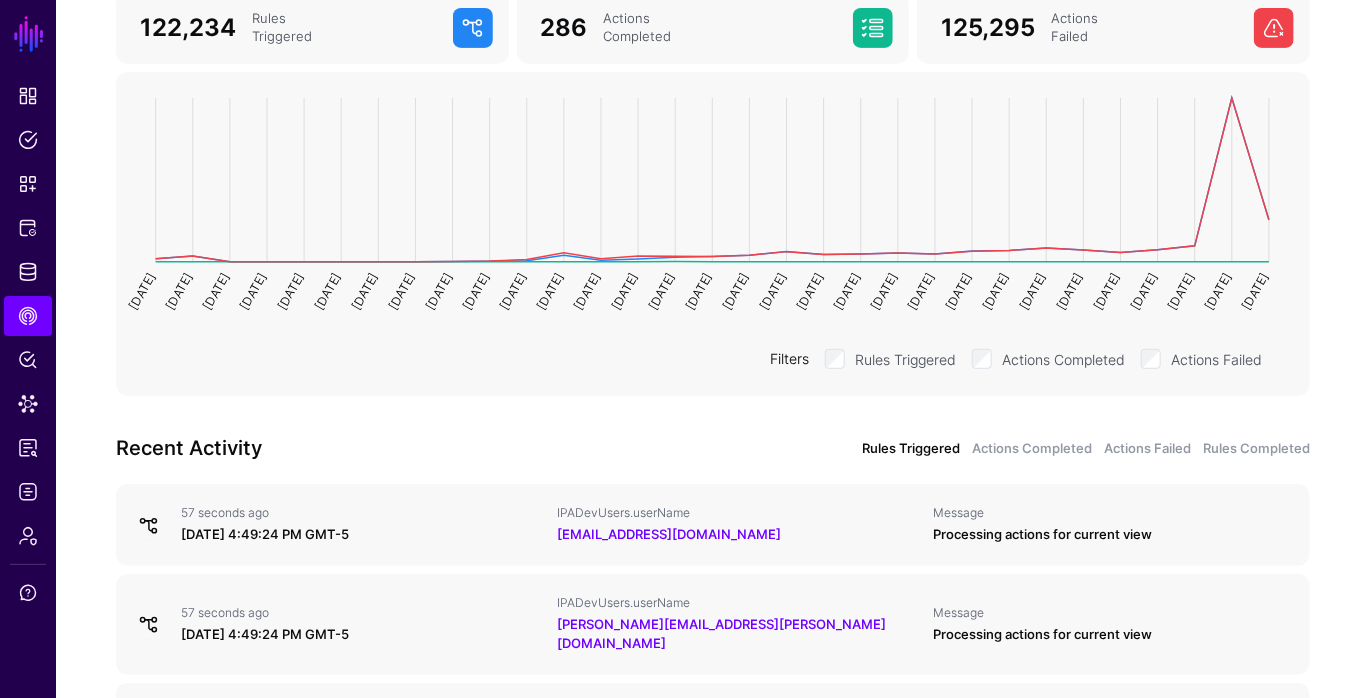 scroll, scrollTop: 615, scrollLeft: 0, axis: vertical 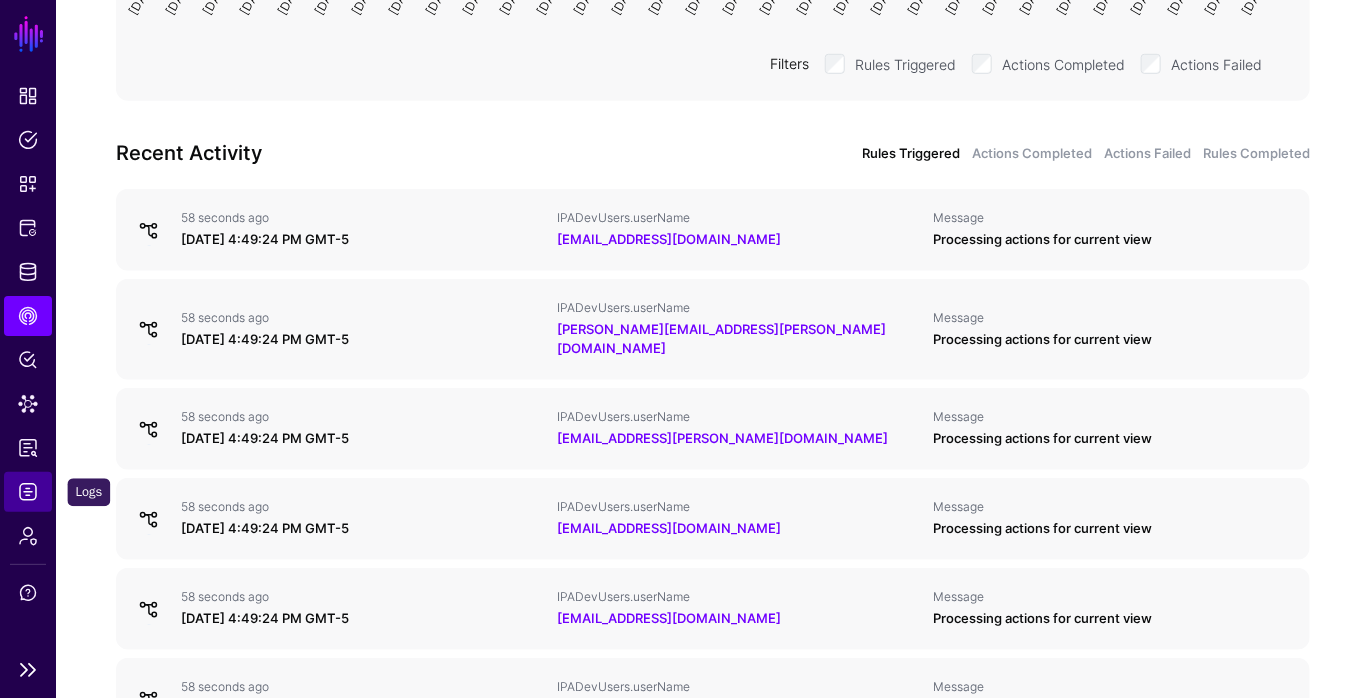 click on "Logs" 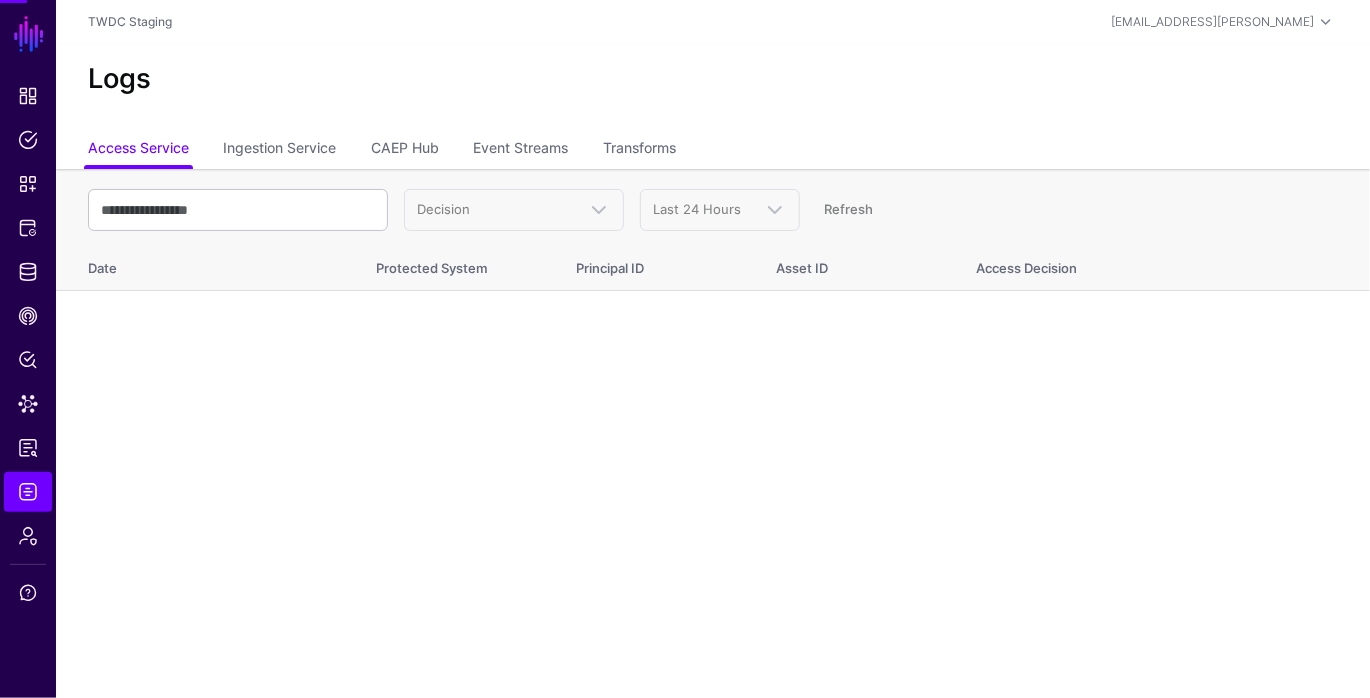 scroll, scrollTop: 0, scrollLeft: 0, axis: both 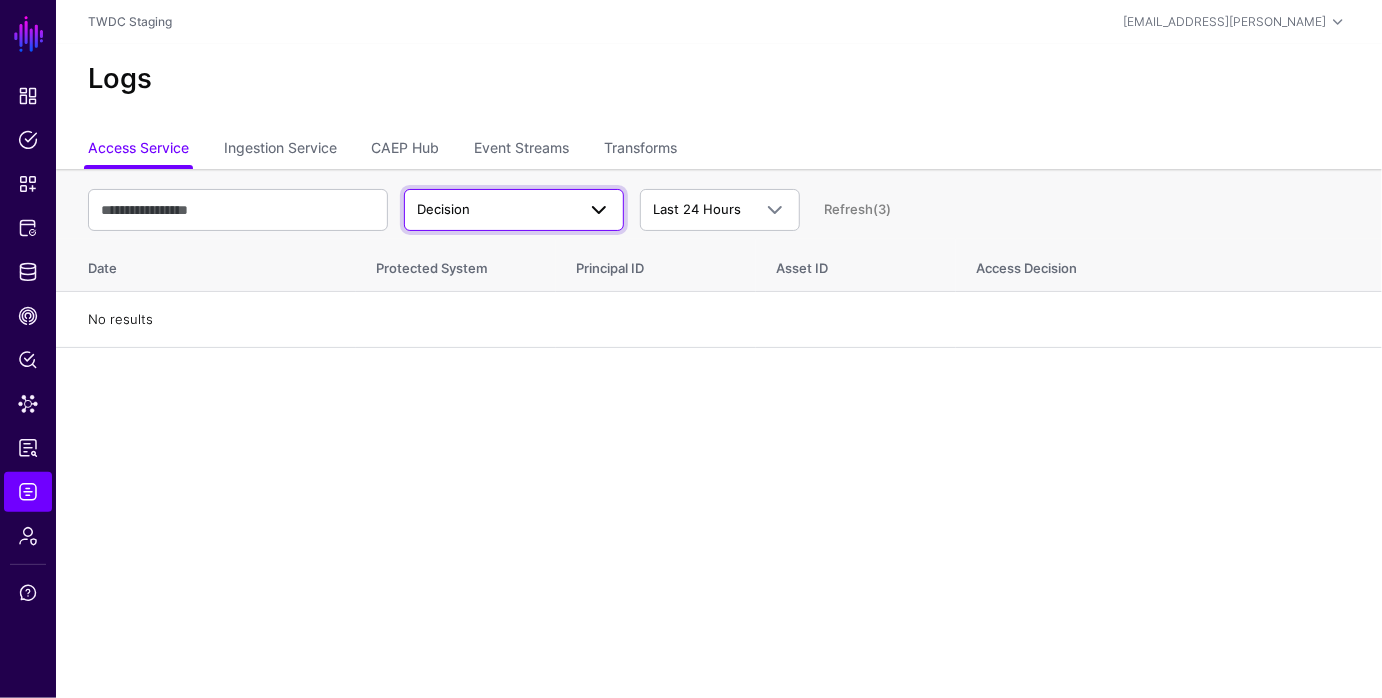 click on "Decision" at bounding box center (496, 210) 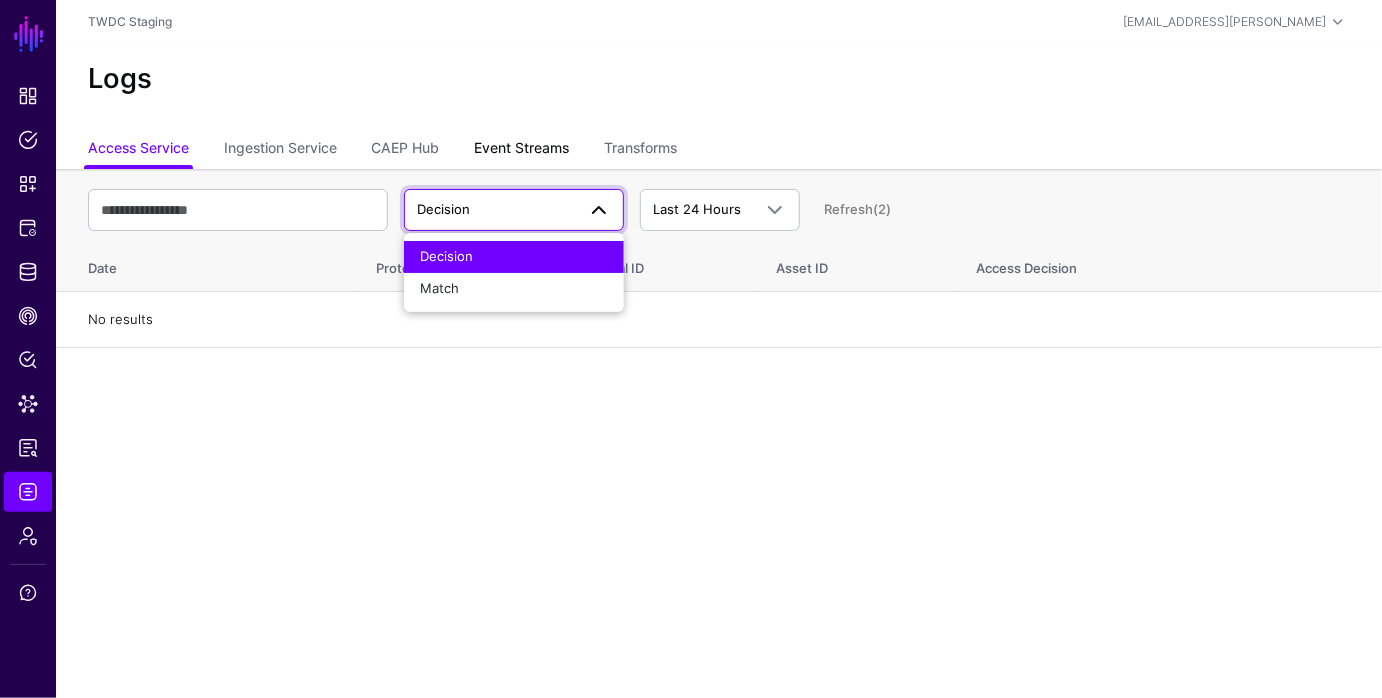 click on "Event Streams" 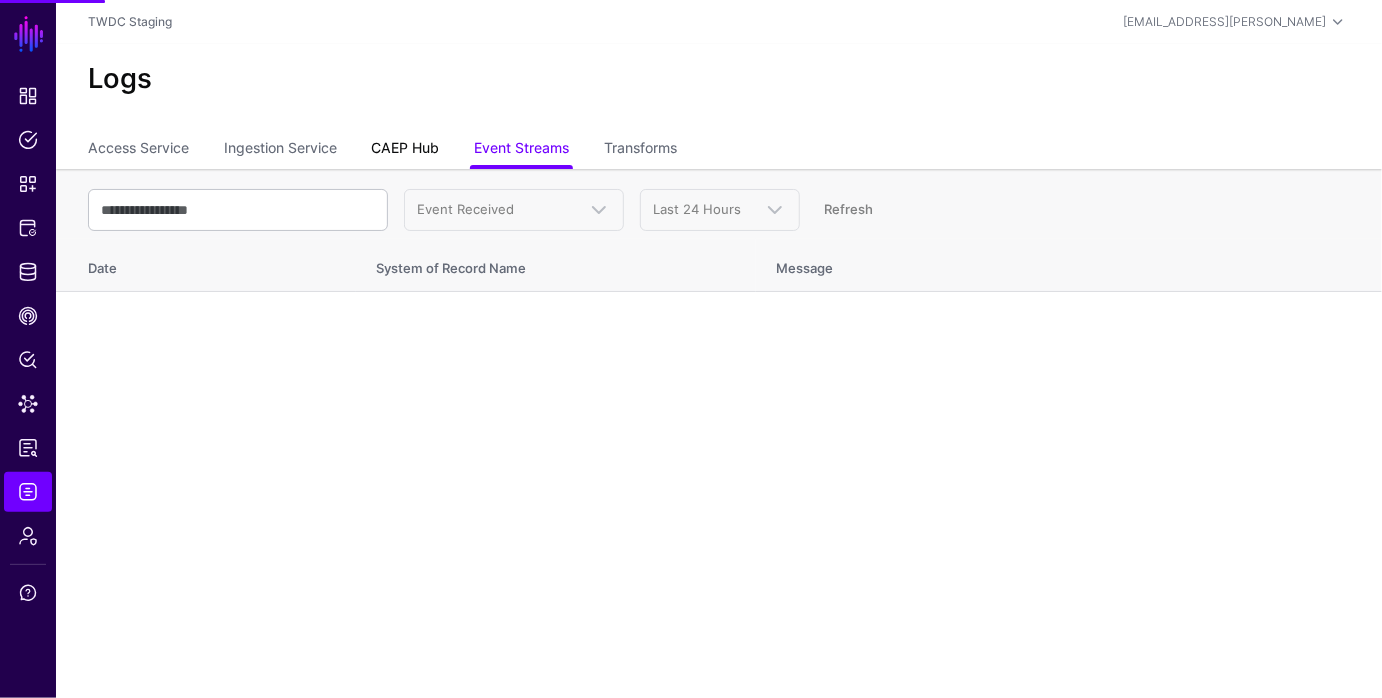 click on "CAEP Hub" 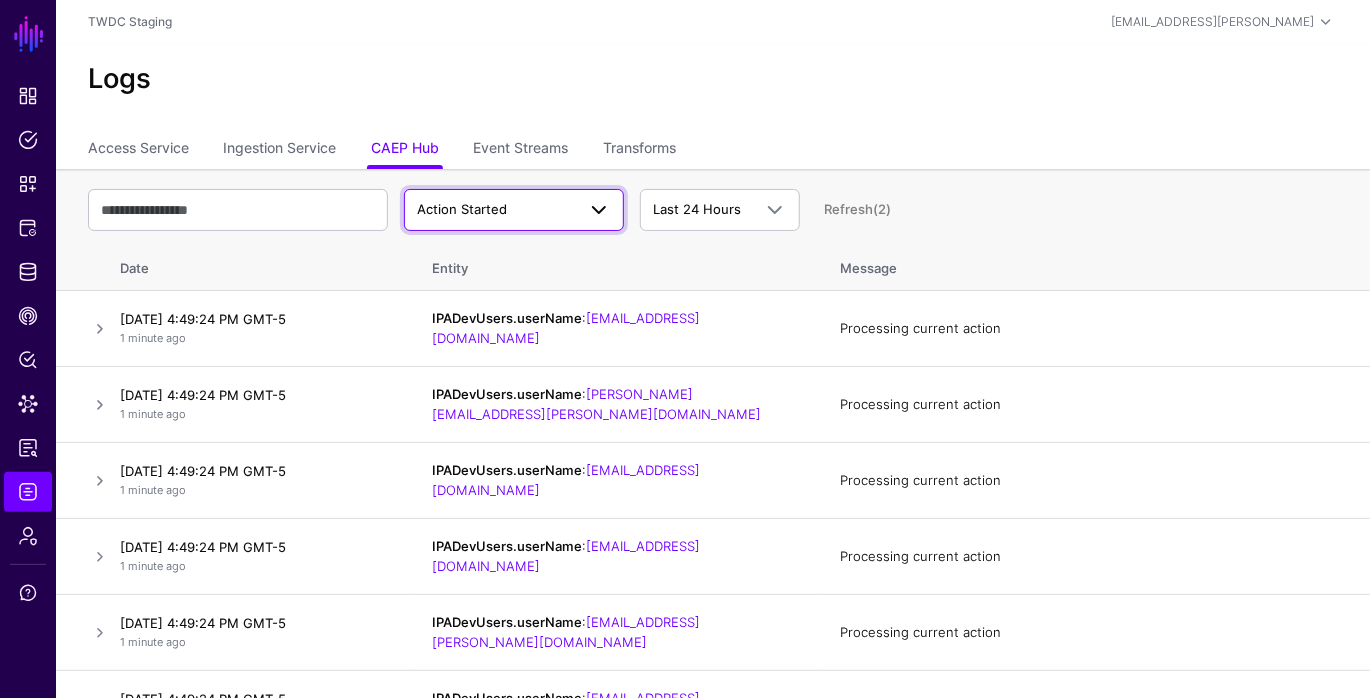 click on "Action Started" at bounding box center (496, 210) 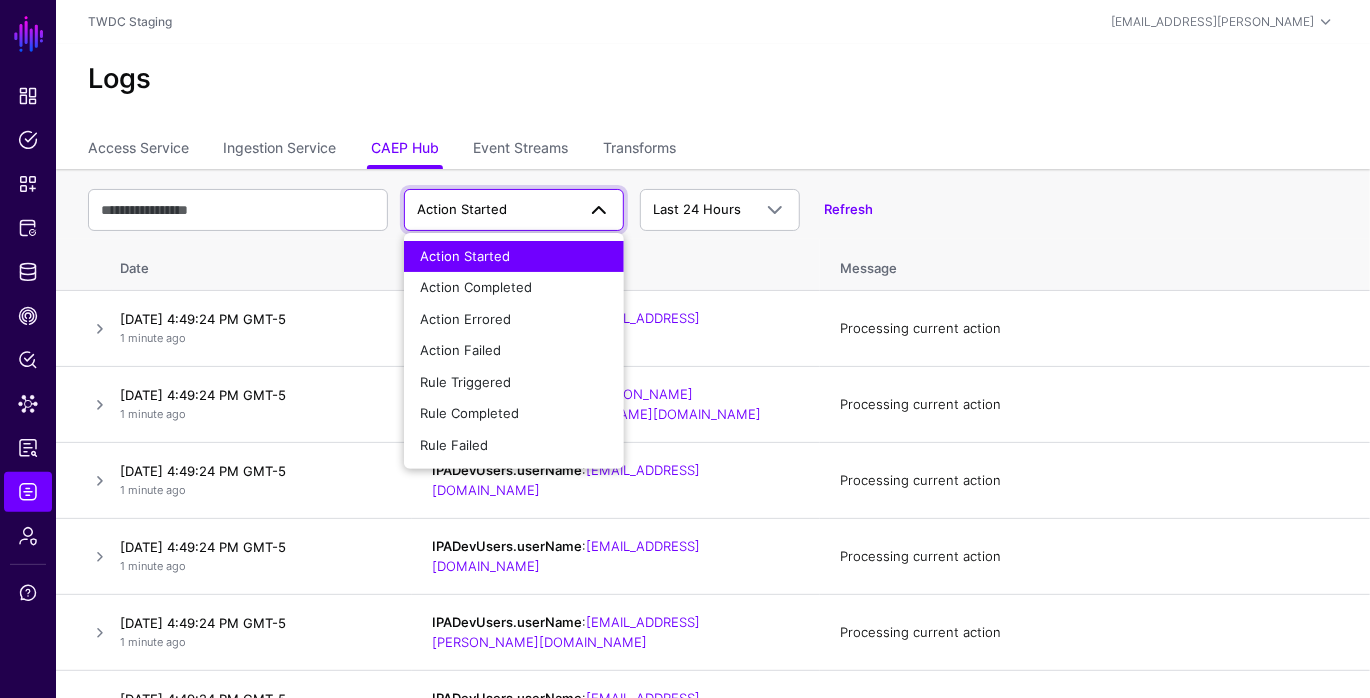 click on "Logs" 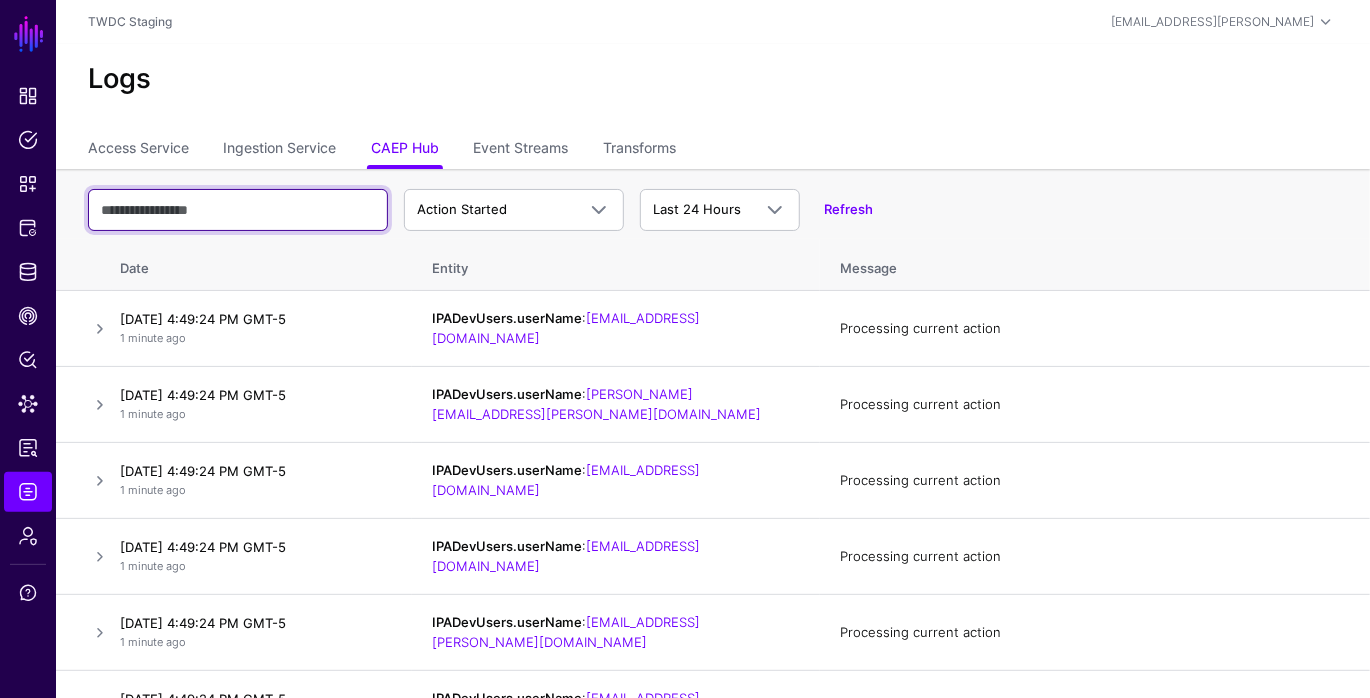 click at bounding box center (238, 210) 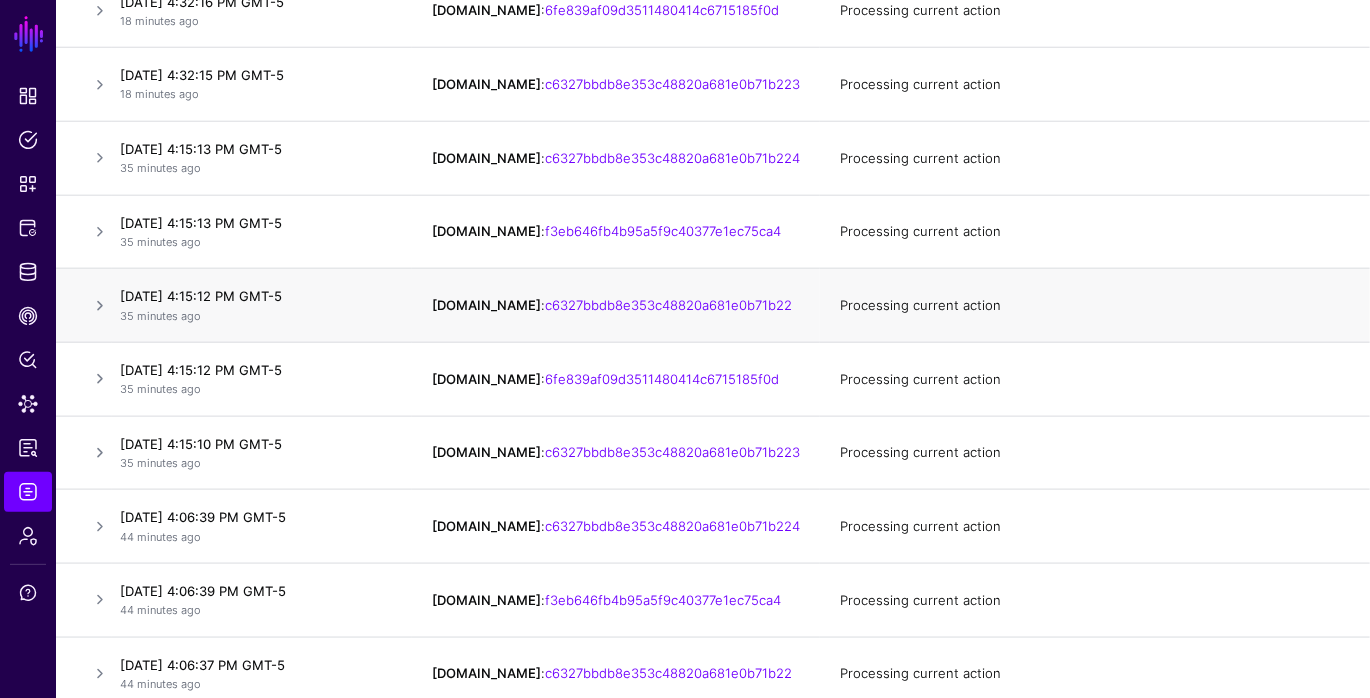 scroll, scrollTop: 0, scrollLeft: 0, axis: both 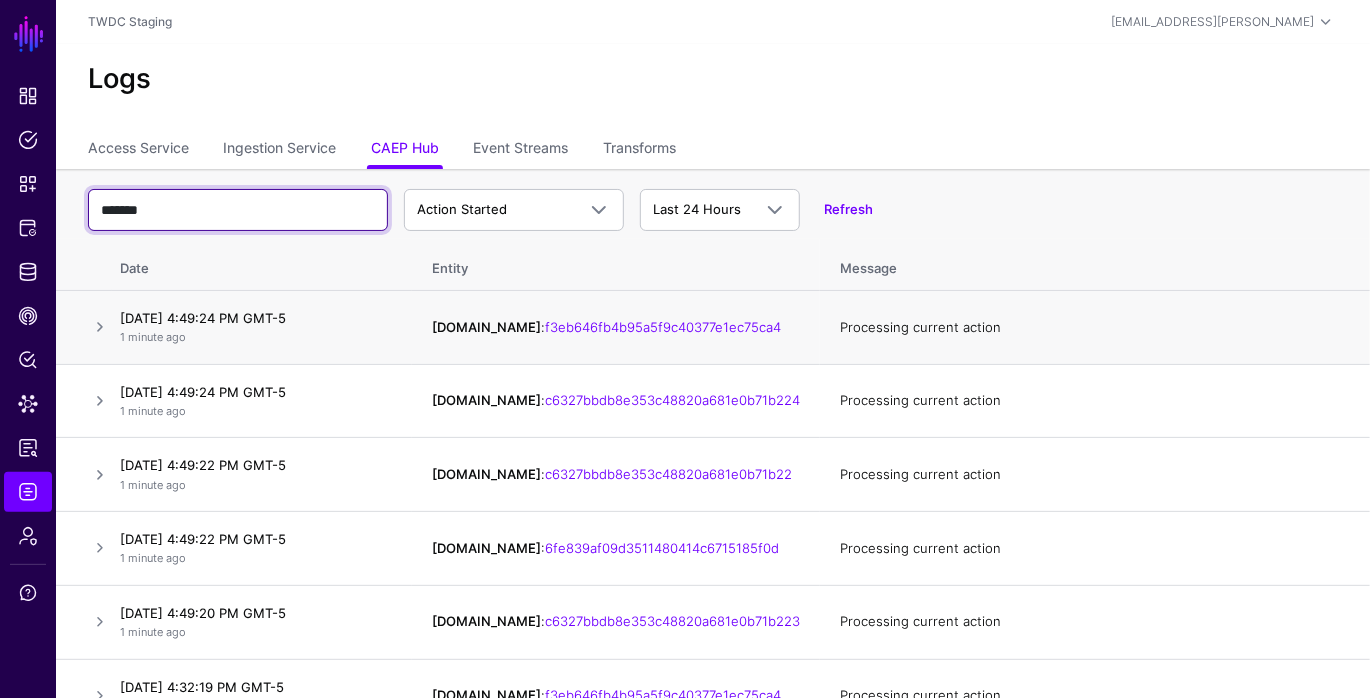 type on "*******" 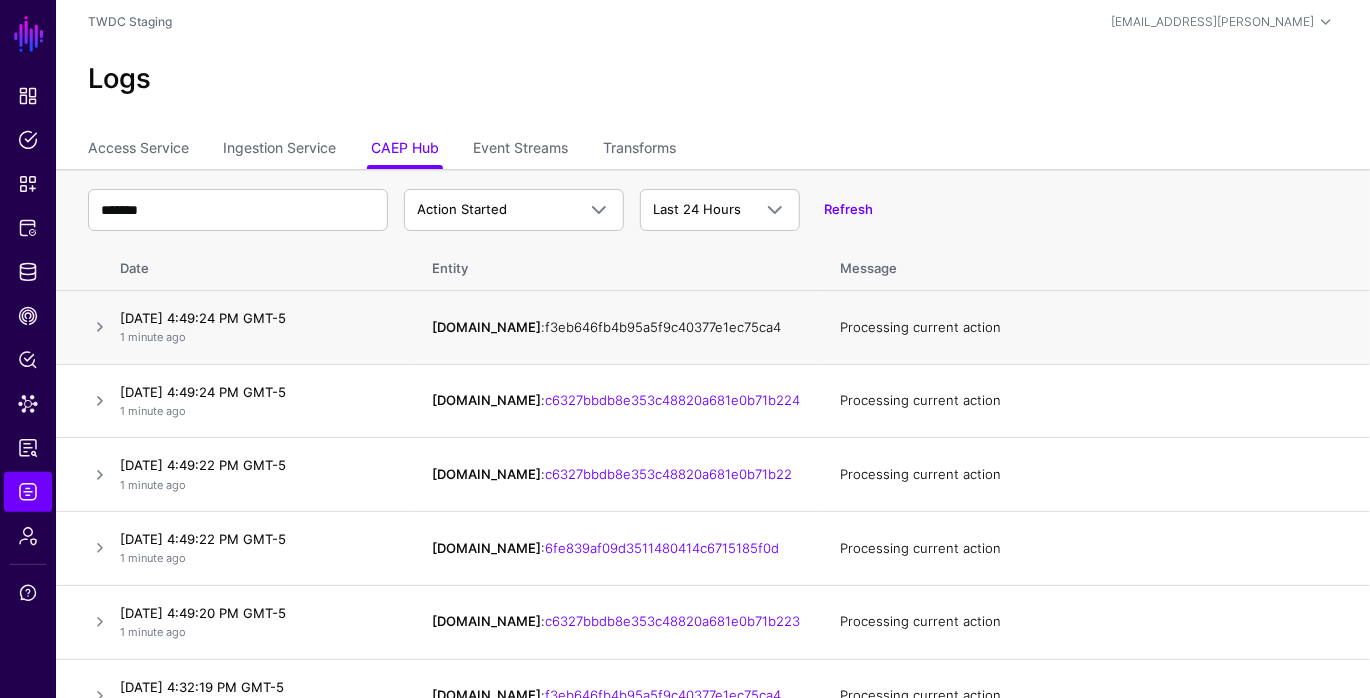 drag, startPoint x: 772, startPoint y: 329, endPoint x: 510, endPoint y: 329, distance: 262 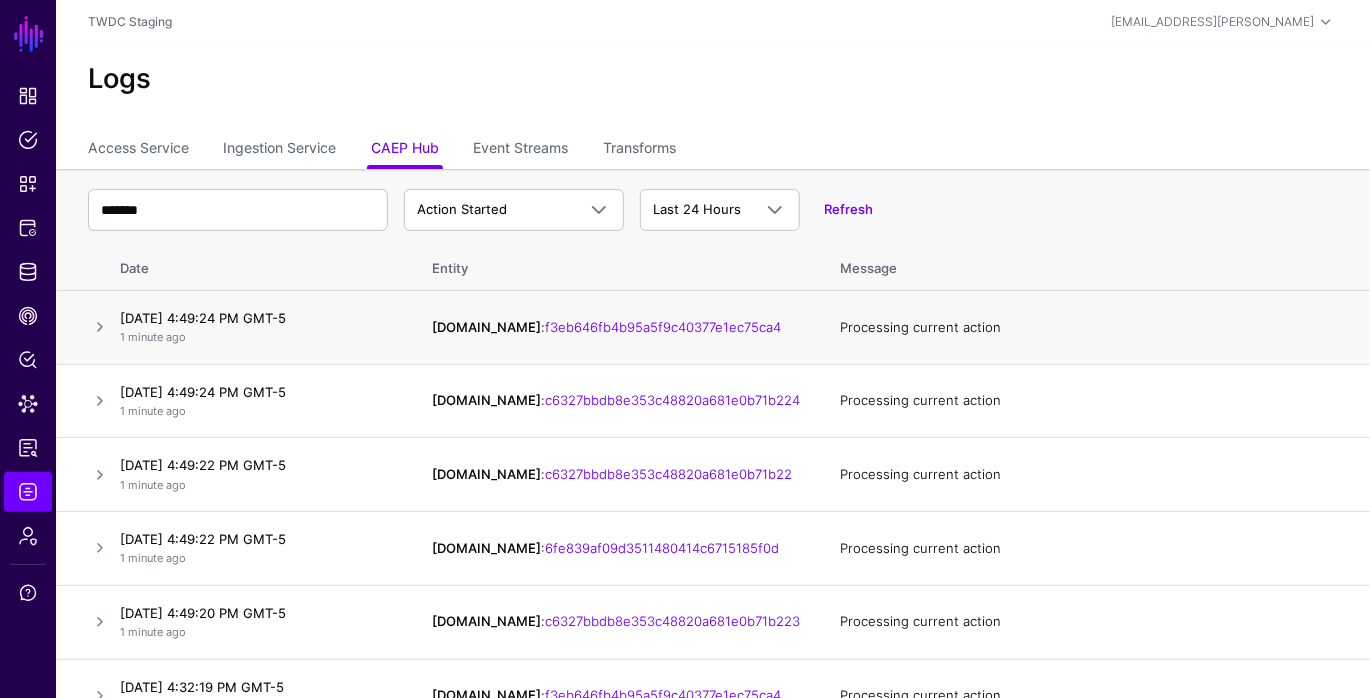 copy on "f3eb646fb4b95a5f9c40377e1ec75ca4" 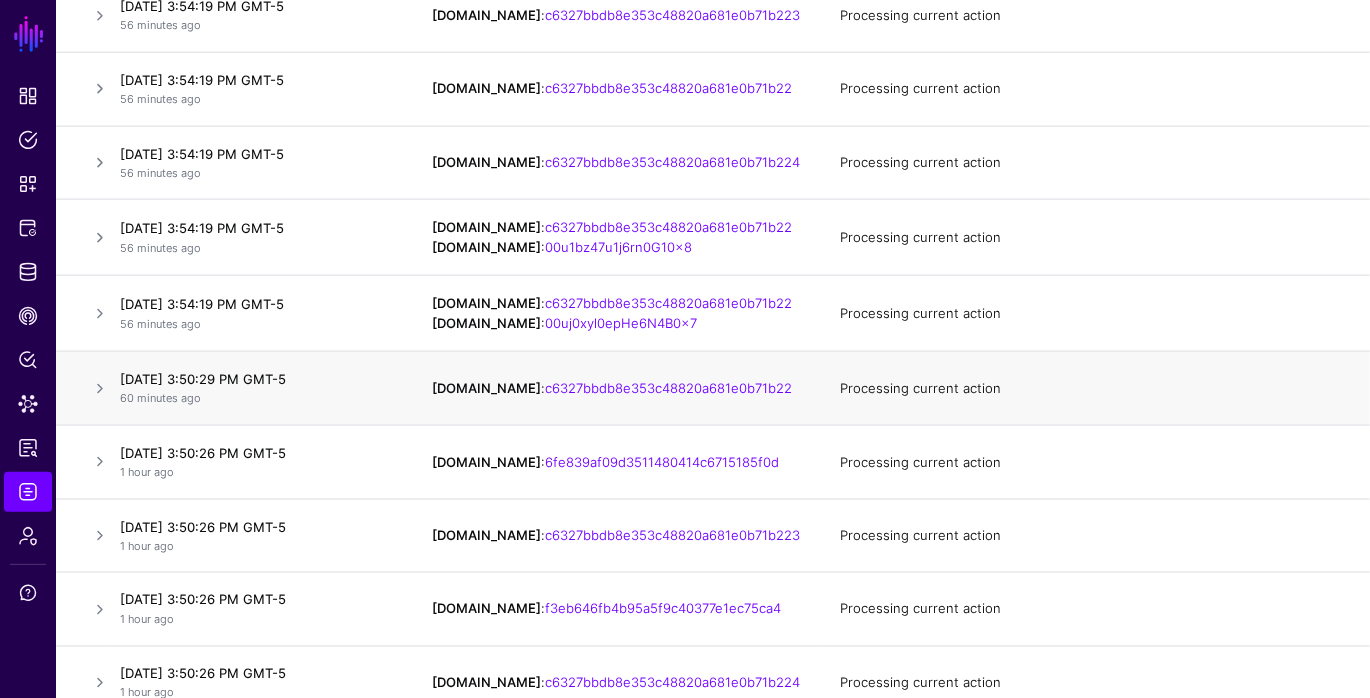 scroll, scrollTop: 7977, scrollLeft: 0, axis: vertical 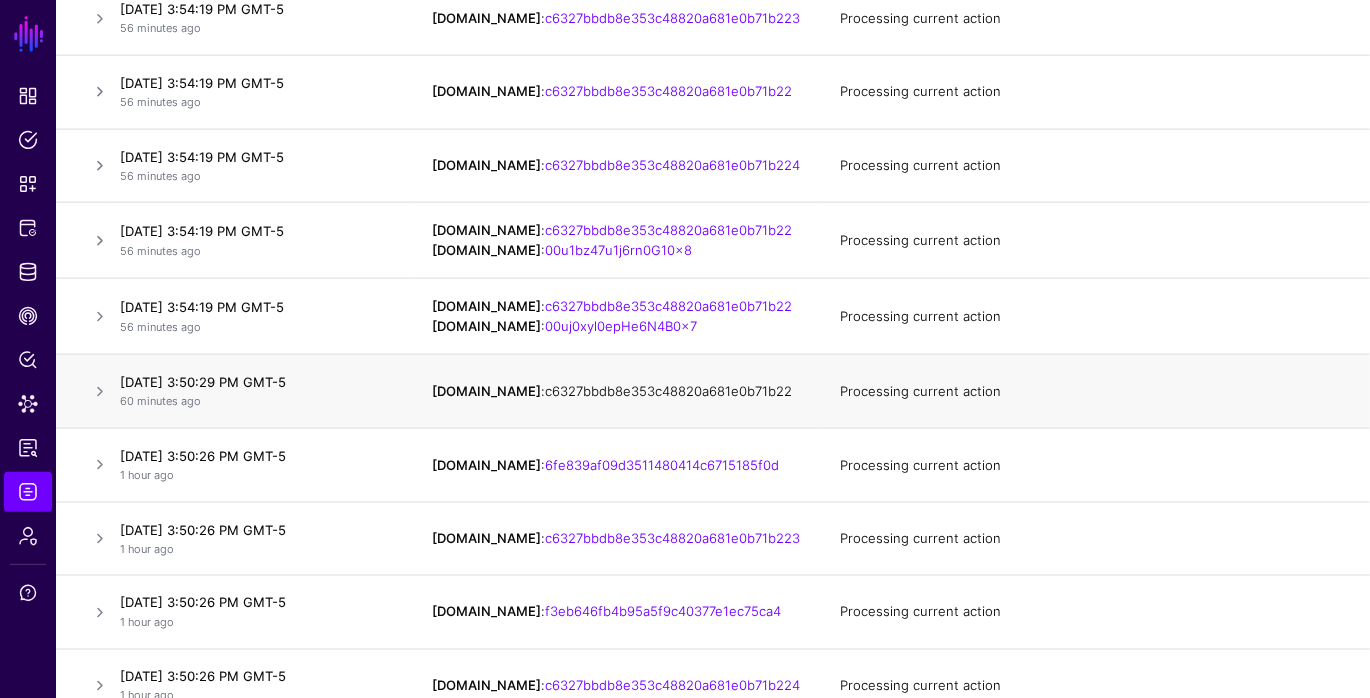 click on "c6327bbdb8e353c48820a681e0b71b22" at bounding box center [668, 391] 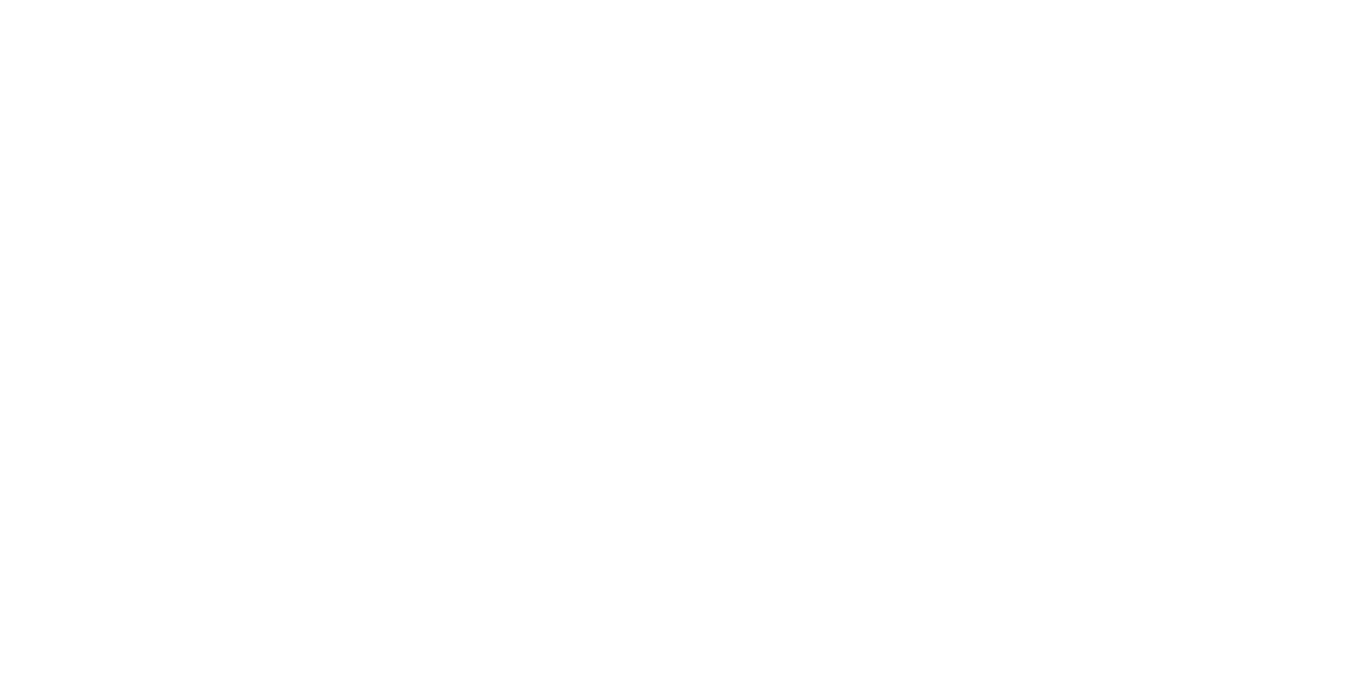 scroll, scrollTop: 0, scrollLeft: 0, axis: both 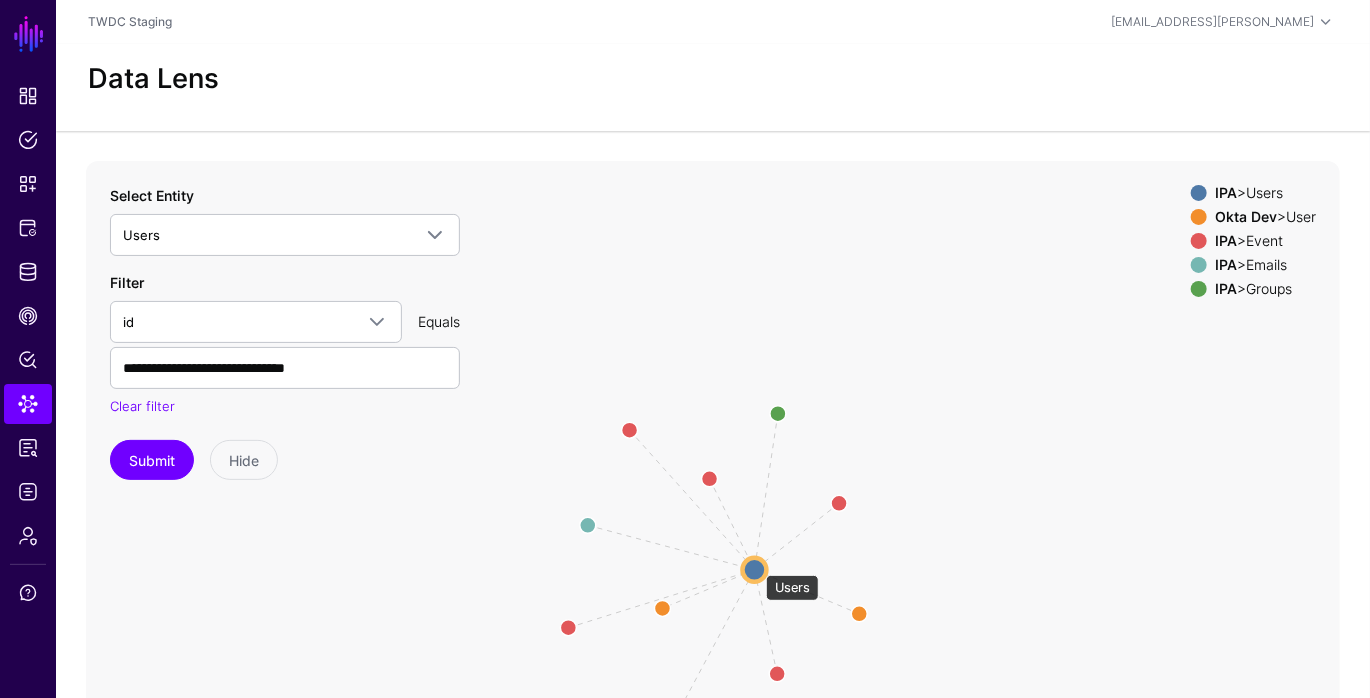 click 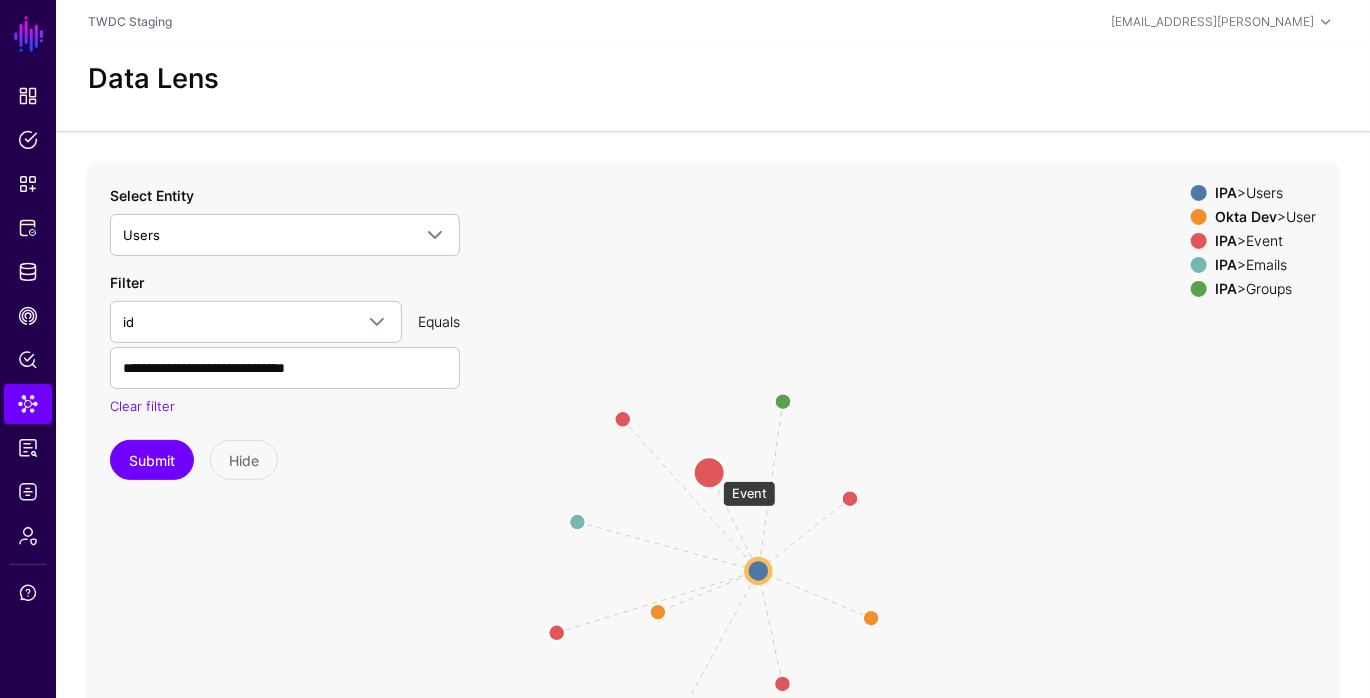 click 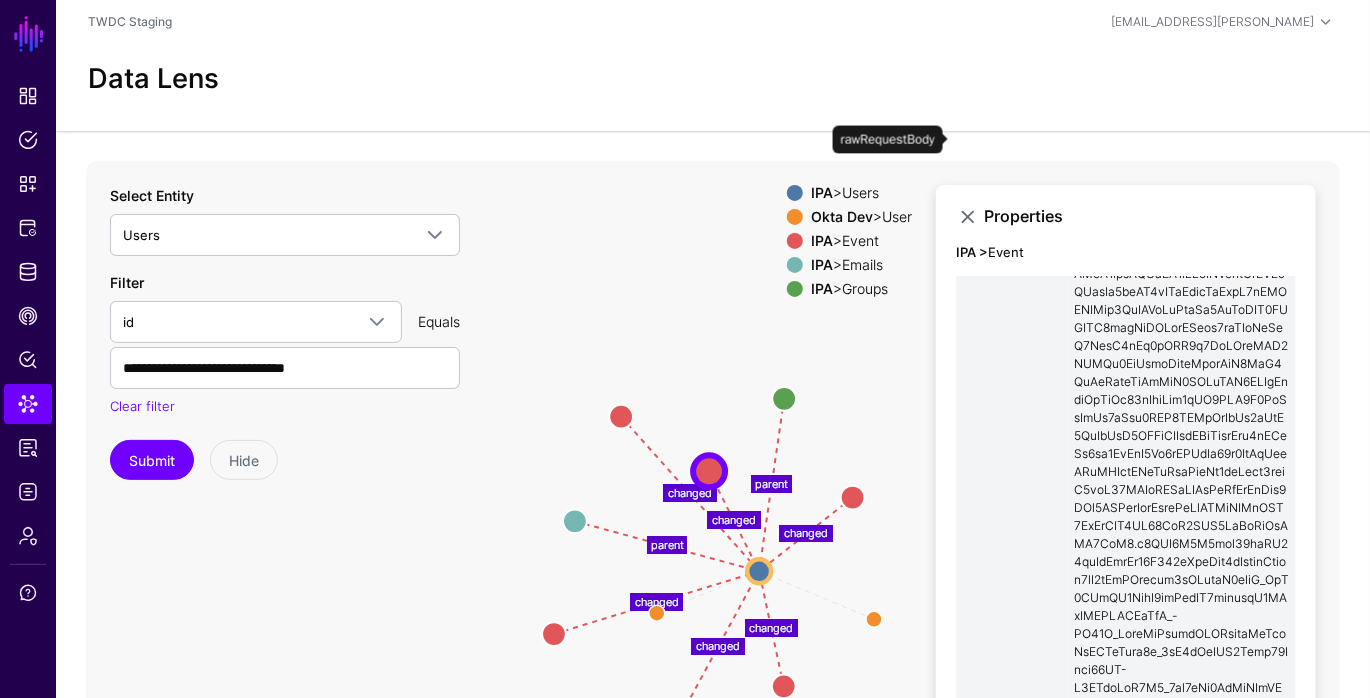 scroll, scrollTop: 1904, scrollLeft: 0, axis: vertical 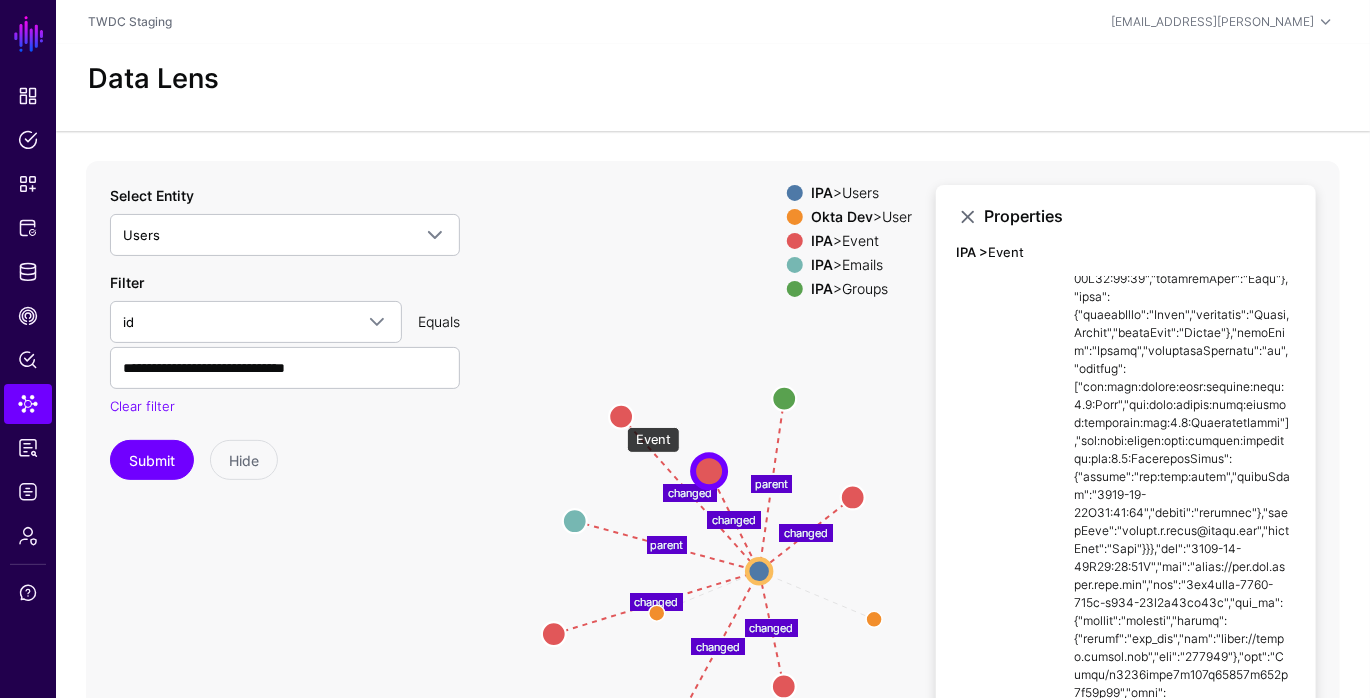 click 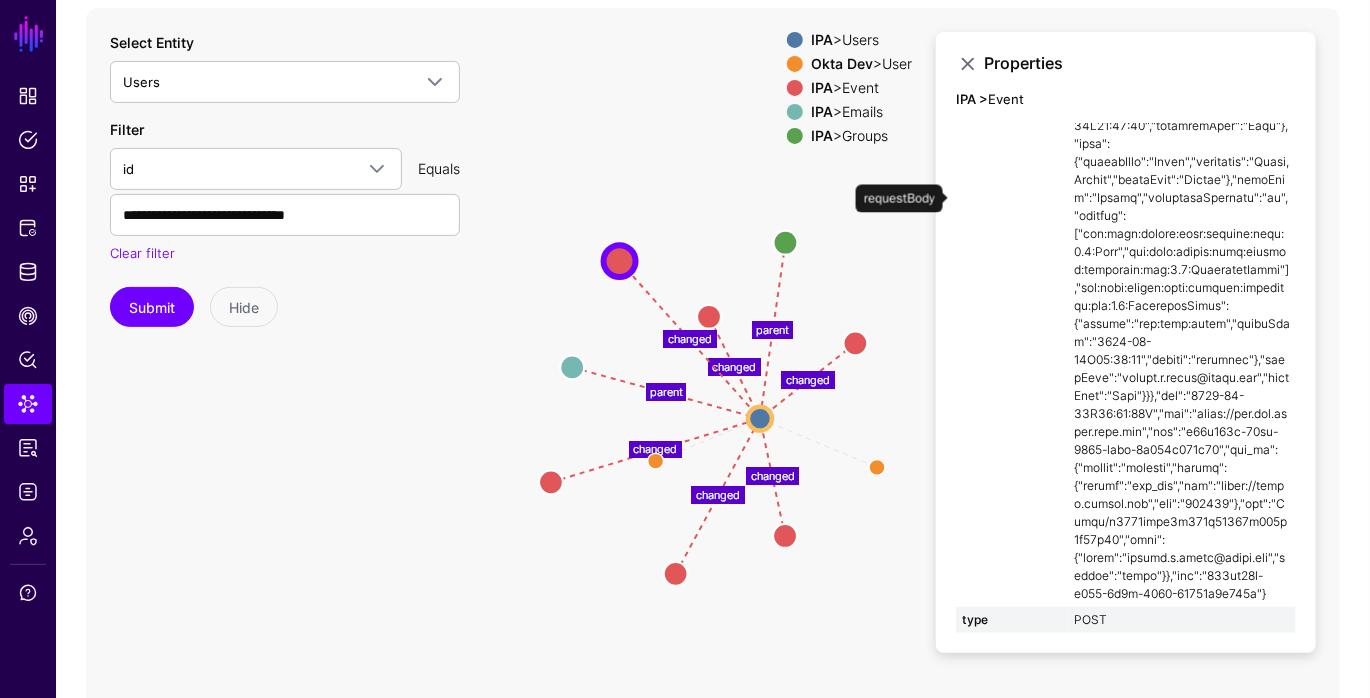 scroll, scrollTop: 154, scrollLeft: 0, axis: vertical 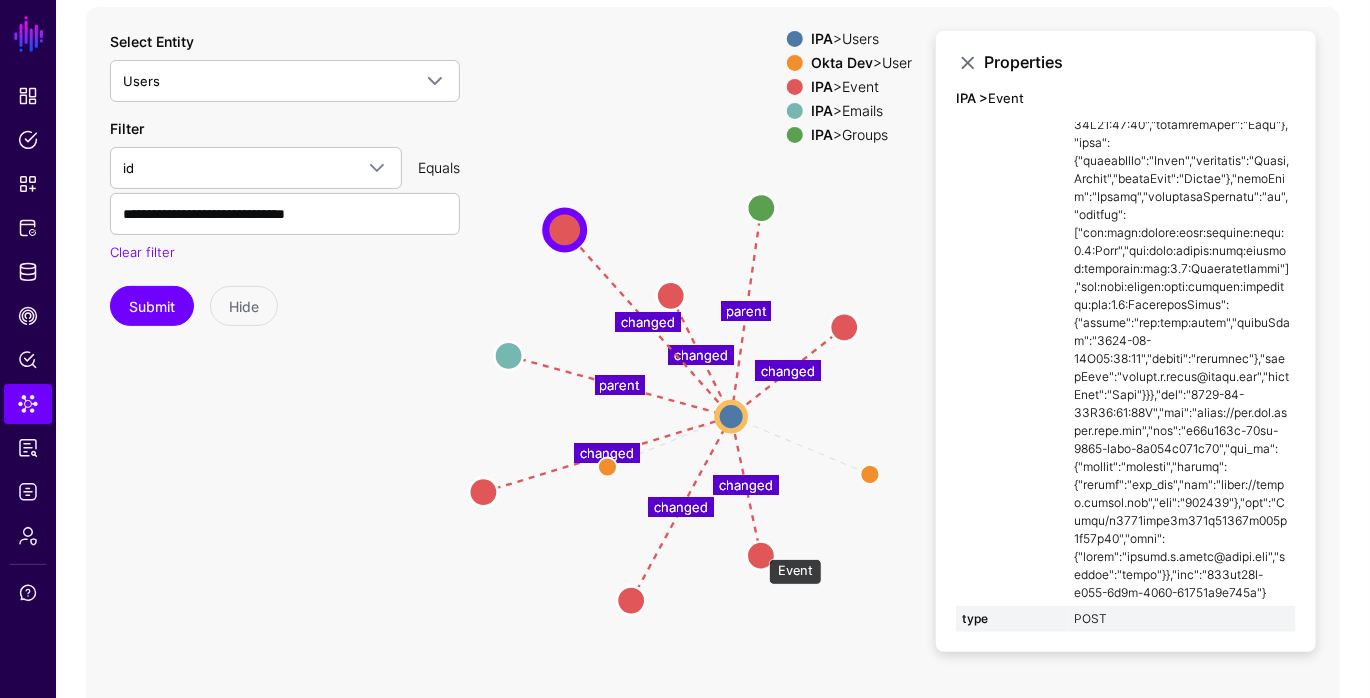 click 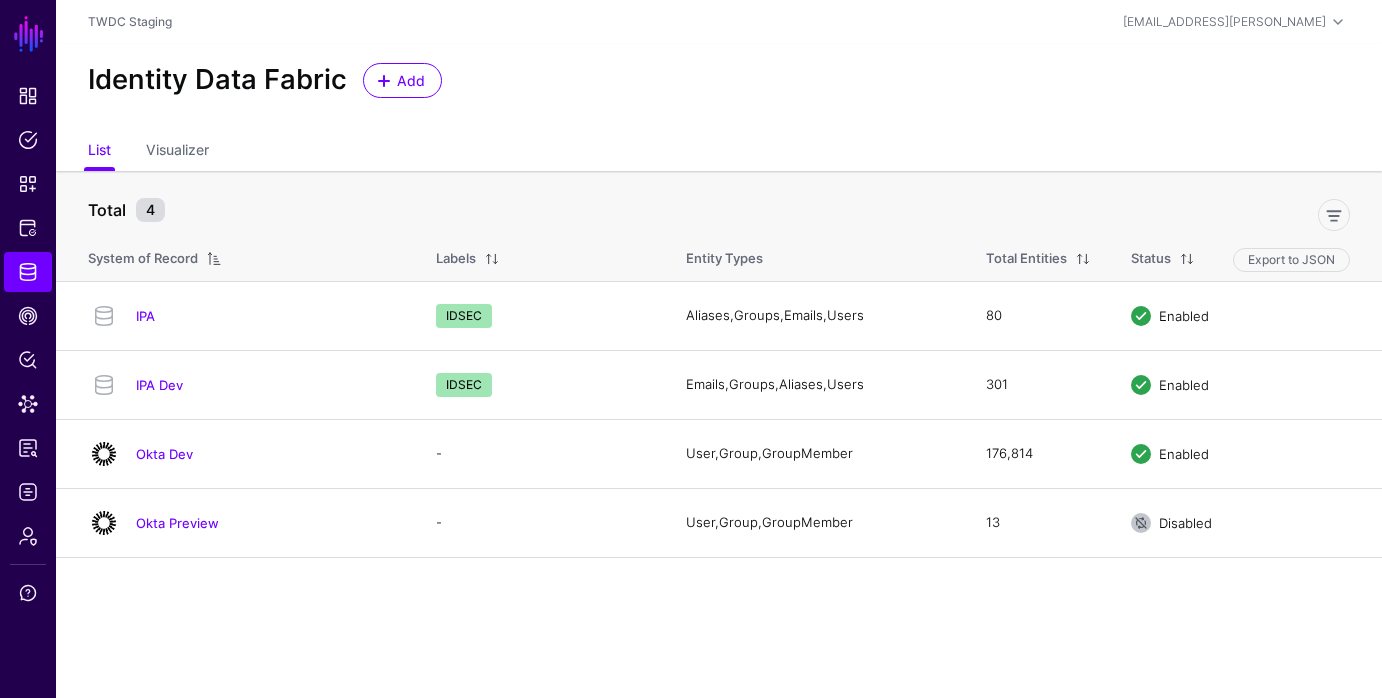scroll, scrollTop: 0, scrollLeft: 0, axis: both 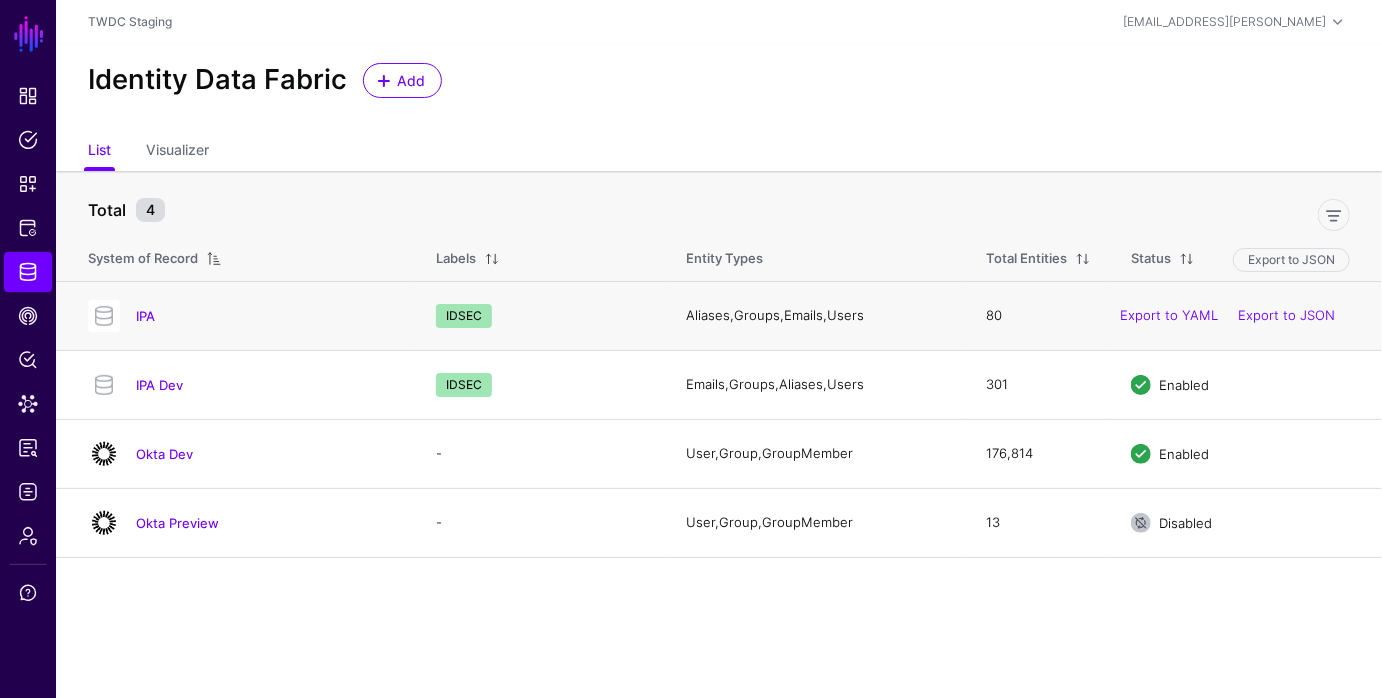 click on "Aliases,    Groups,    Emails,    Users" 